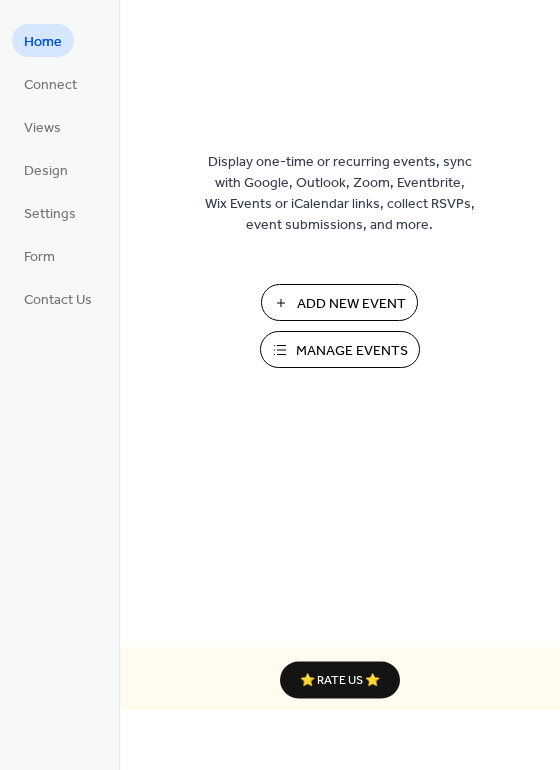 scroll, scrollTop: 0, scrollLeft: 0, axis: both 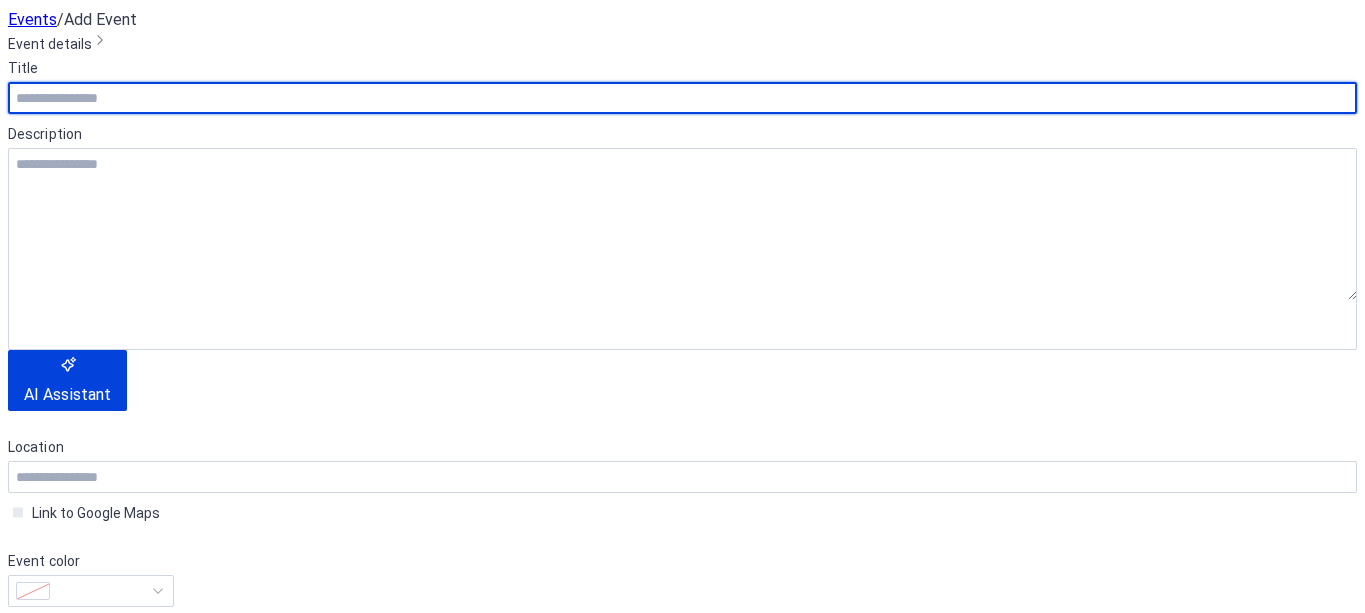 click at bounding box center (682, 98) 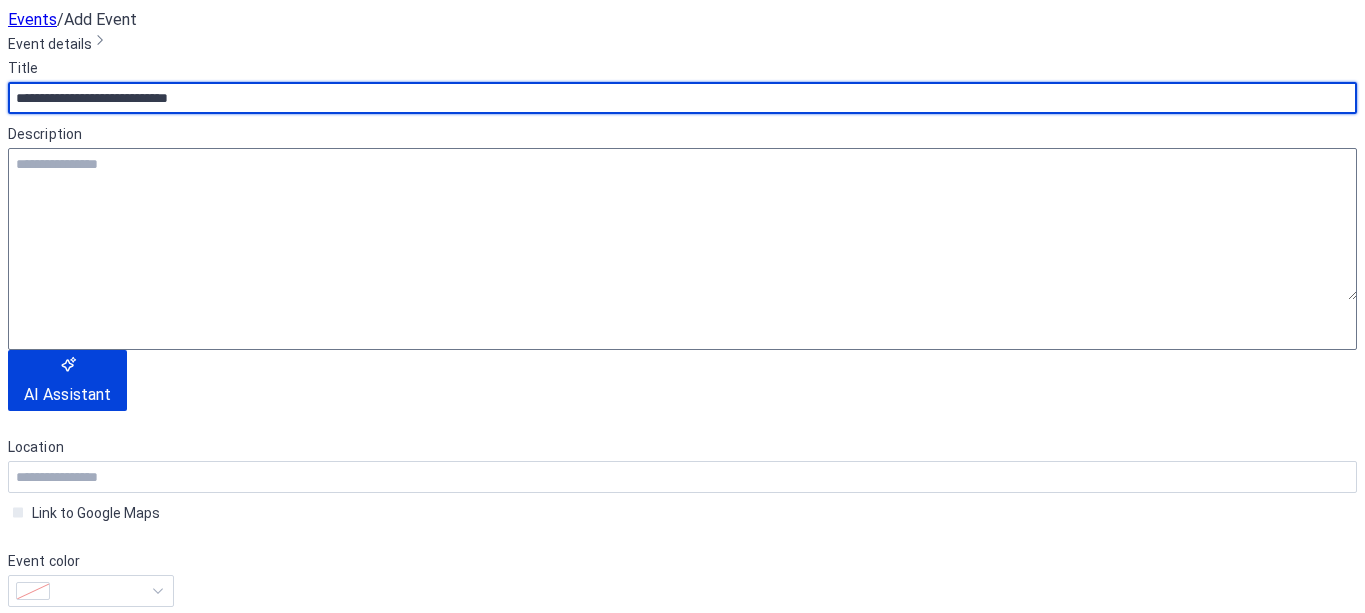 type on "**********" 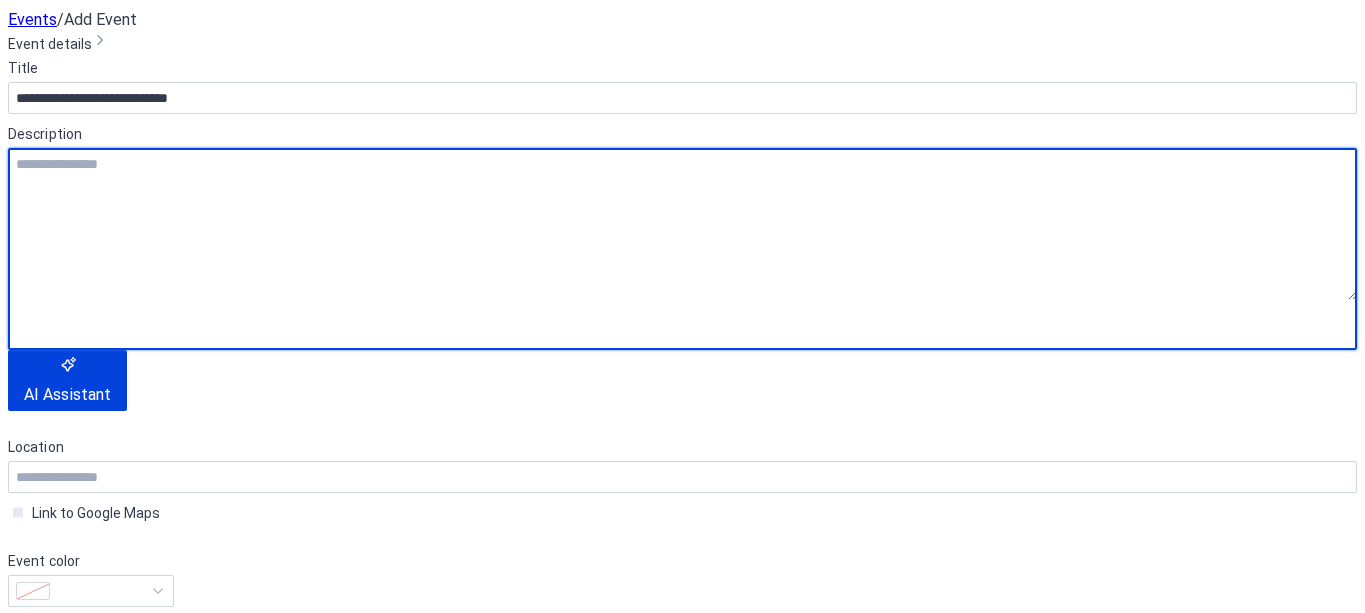 click at bounding box center [682, 224] 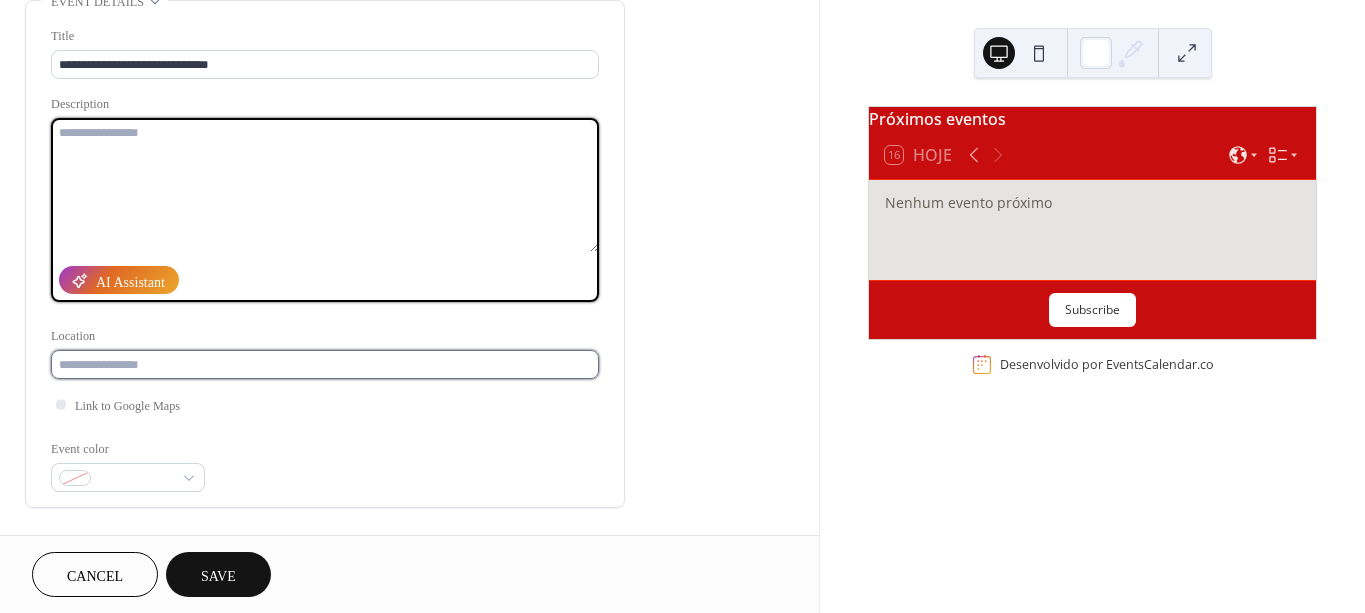click at bounding box center [325, 364] 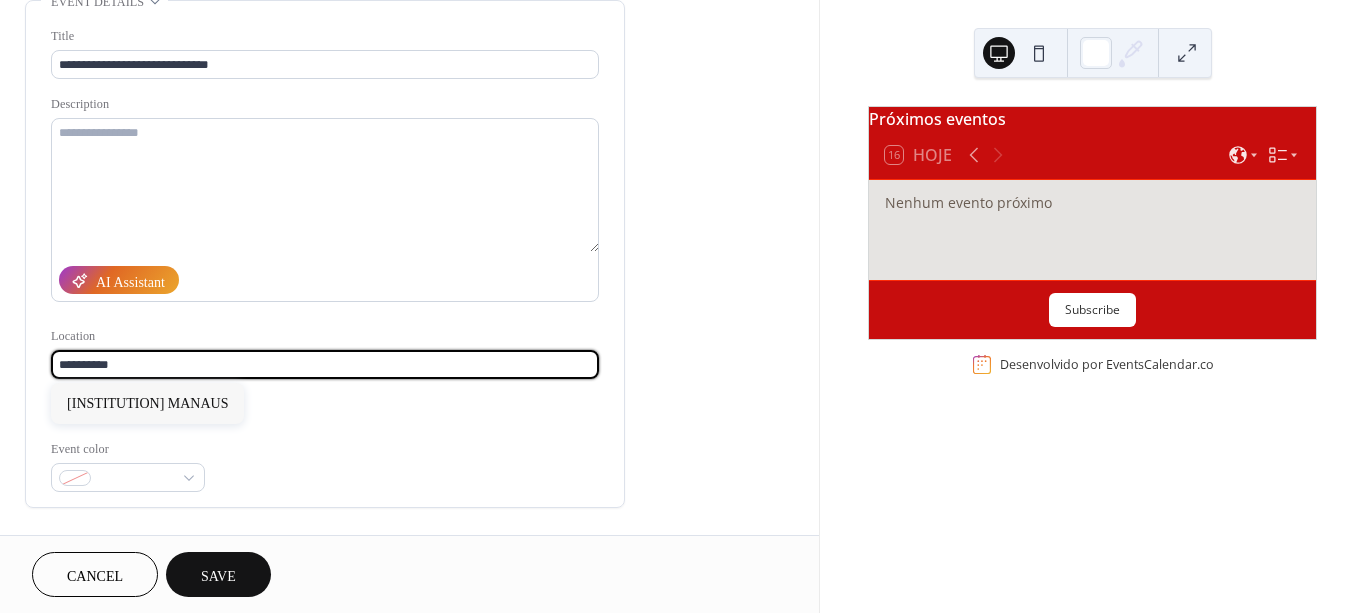 type on "**********" 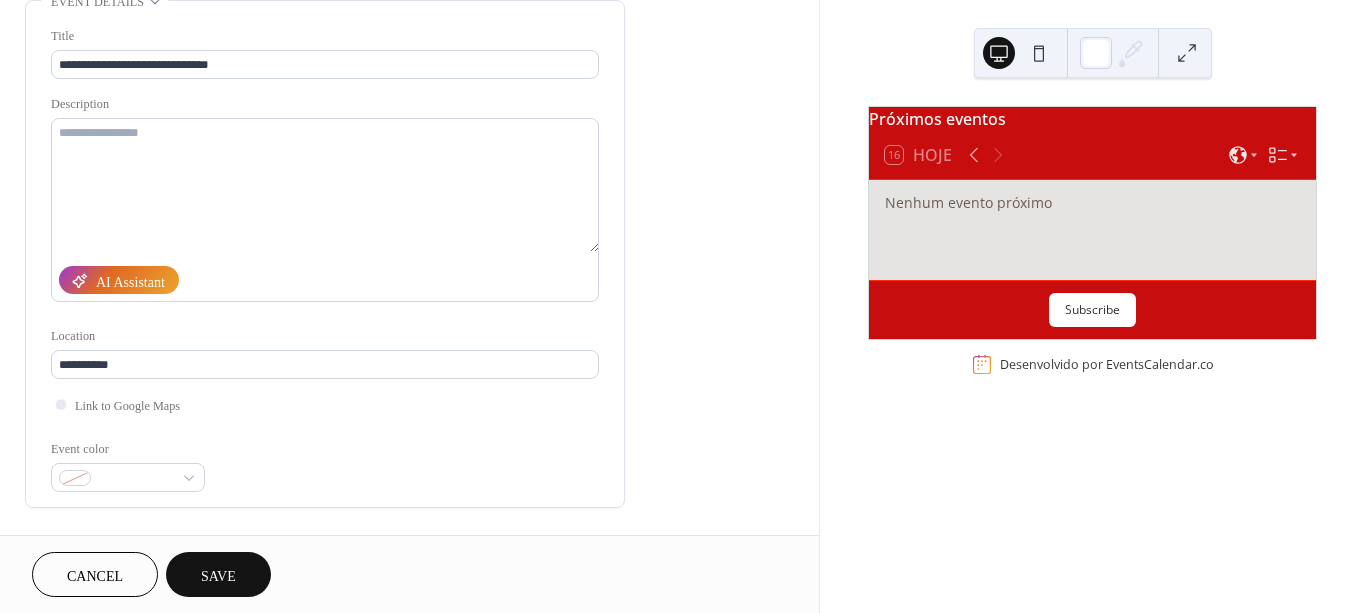 click on "**********" at bounding box center (325, 259) 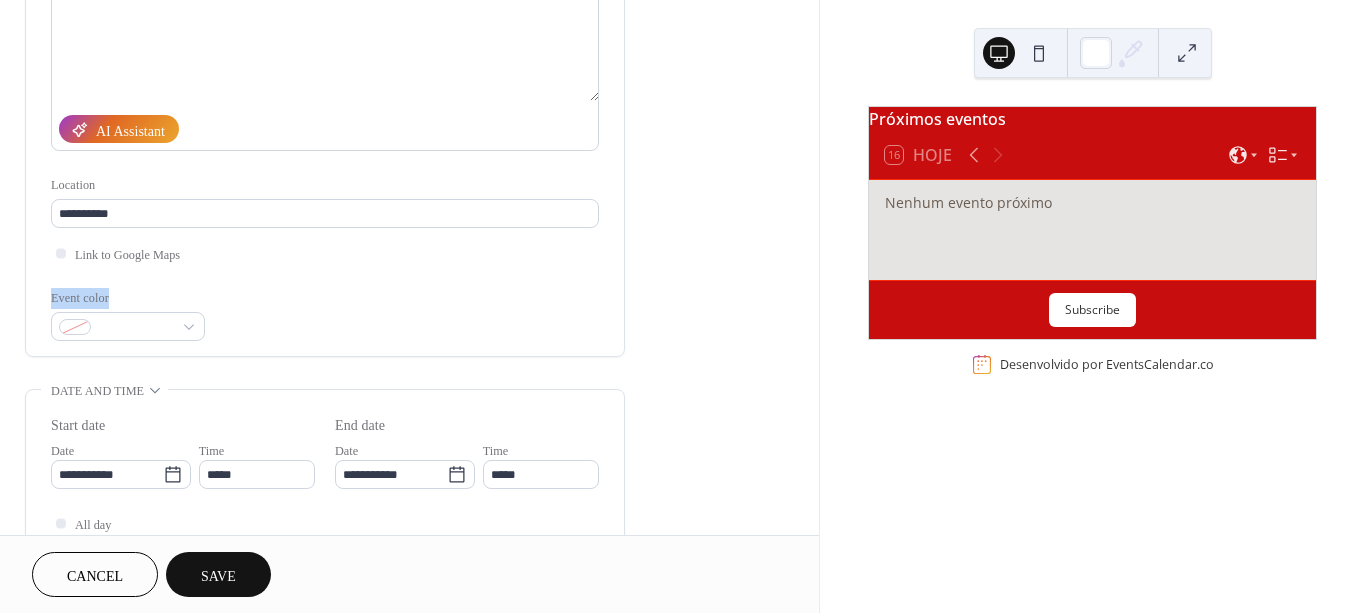 scroll, scrollTop: 333, scrollLeft: 0, axis: vertical 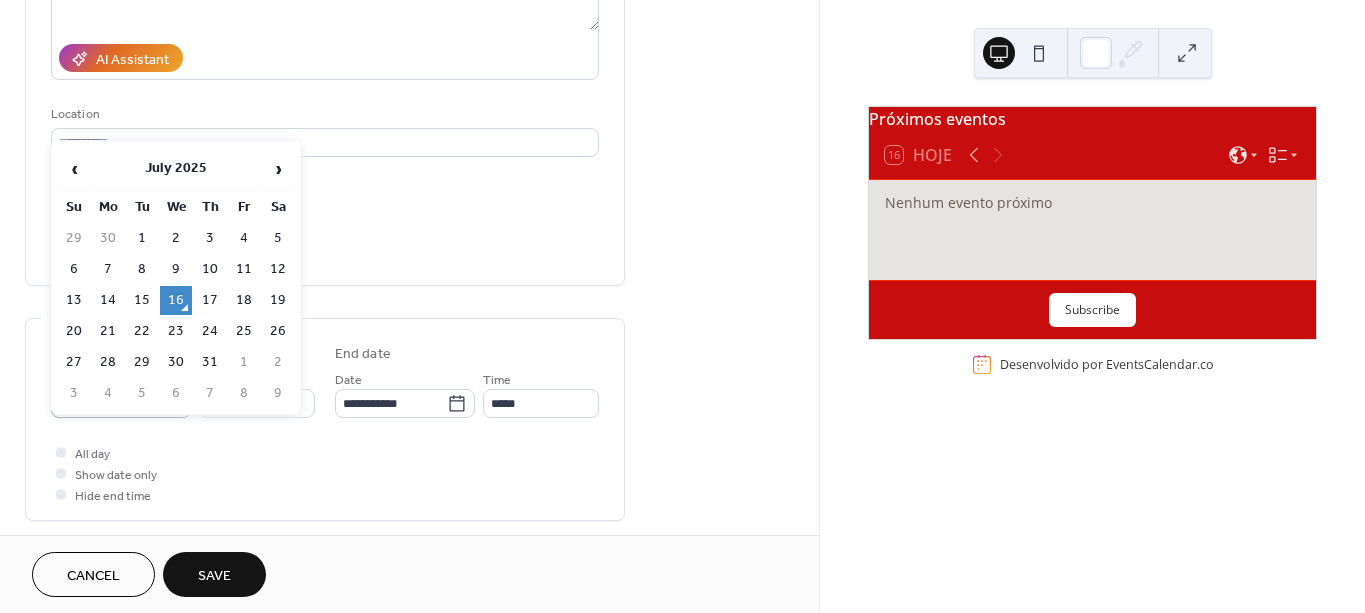 click 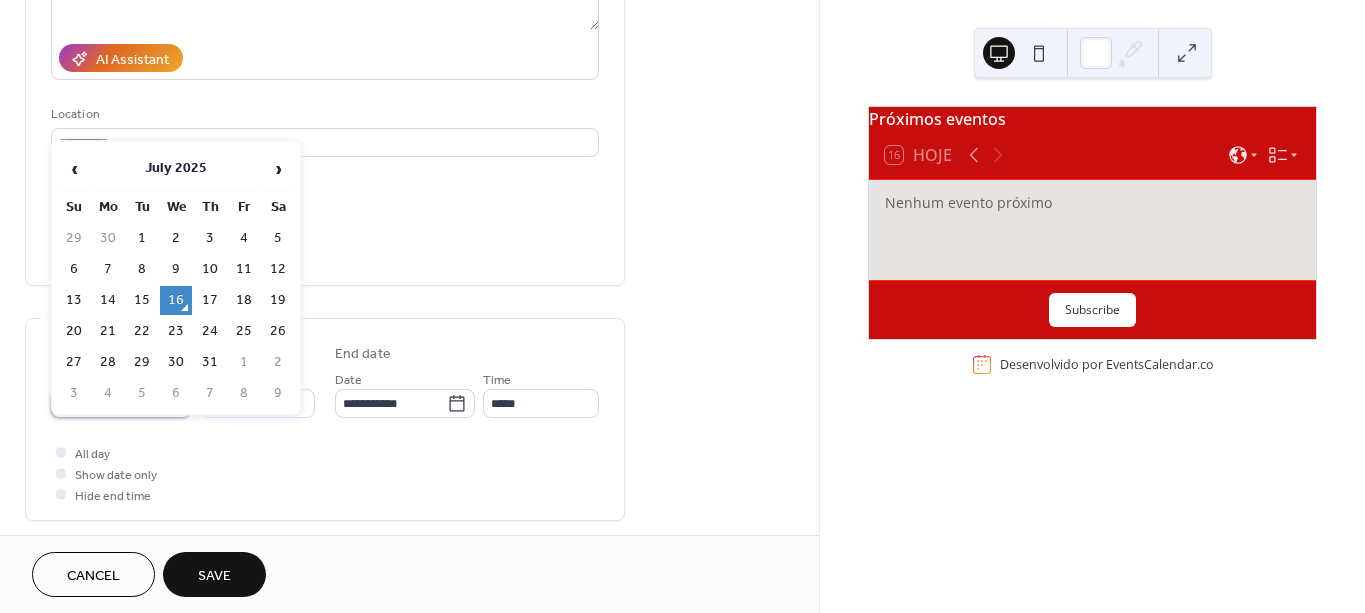 click on "**********" at bounding box center (107, 403) 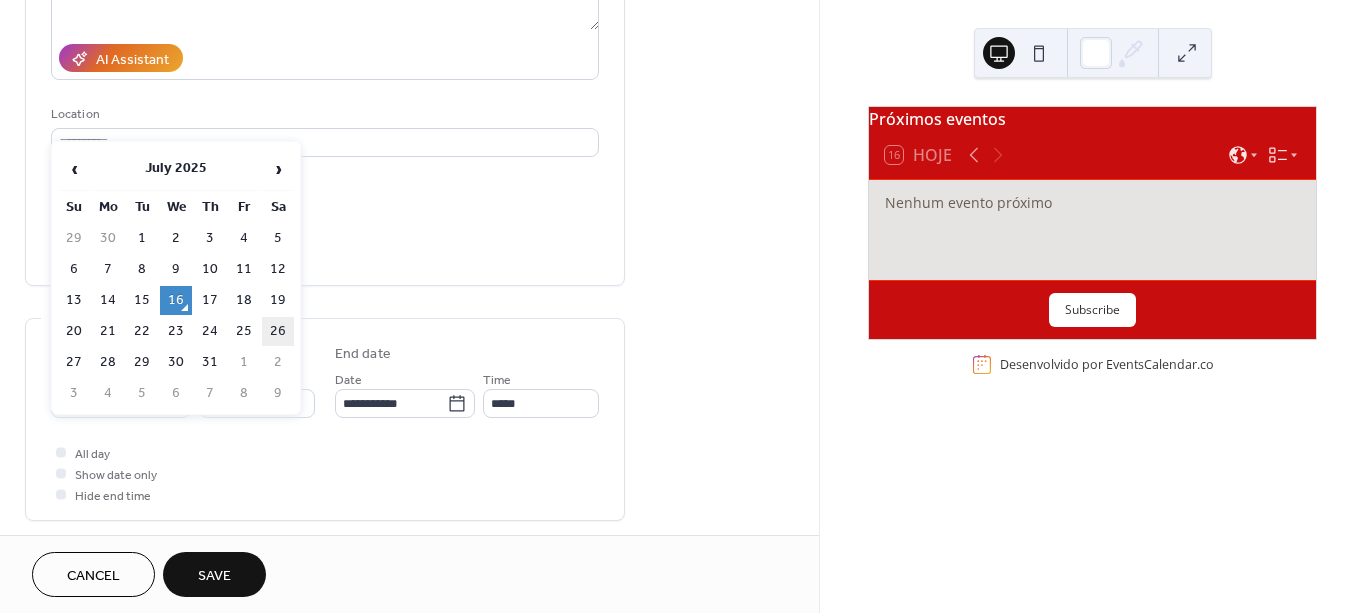 click on "26" at bounding box center [278, 331] 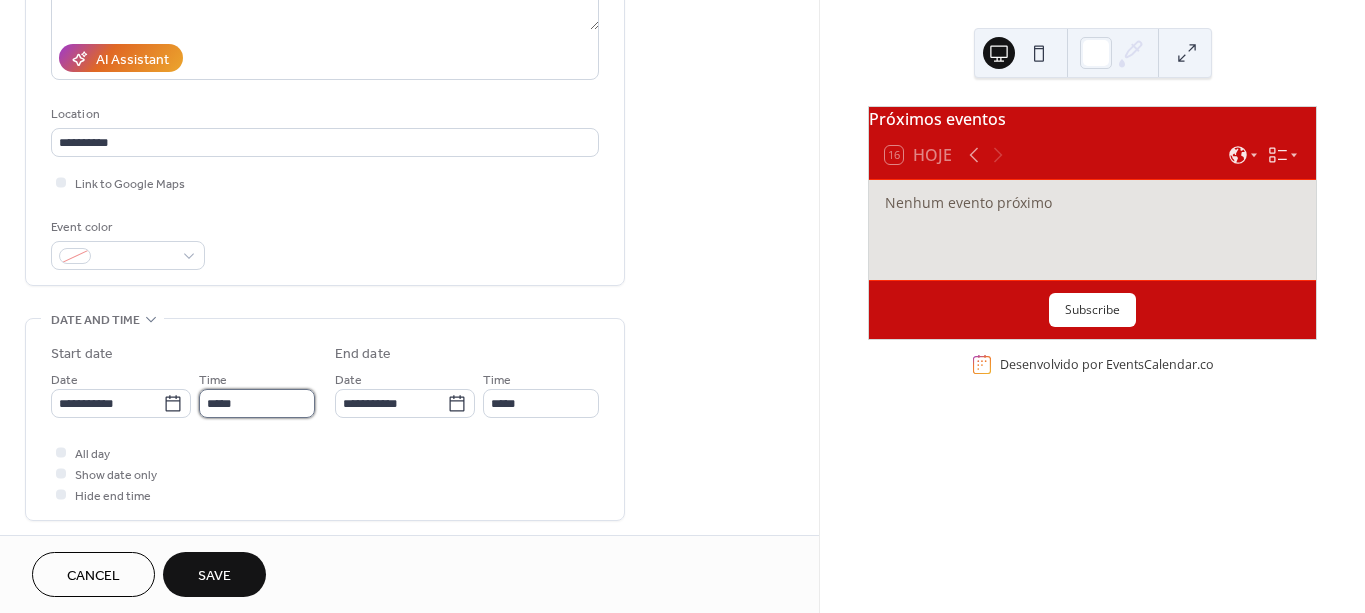 click on "*****" at bounding box center (257, 403) 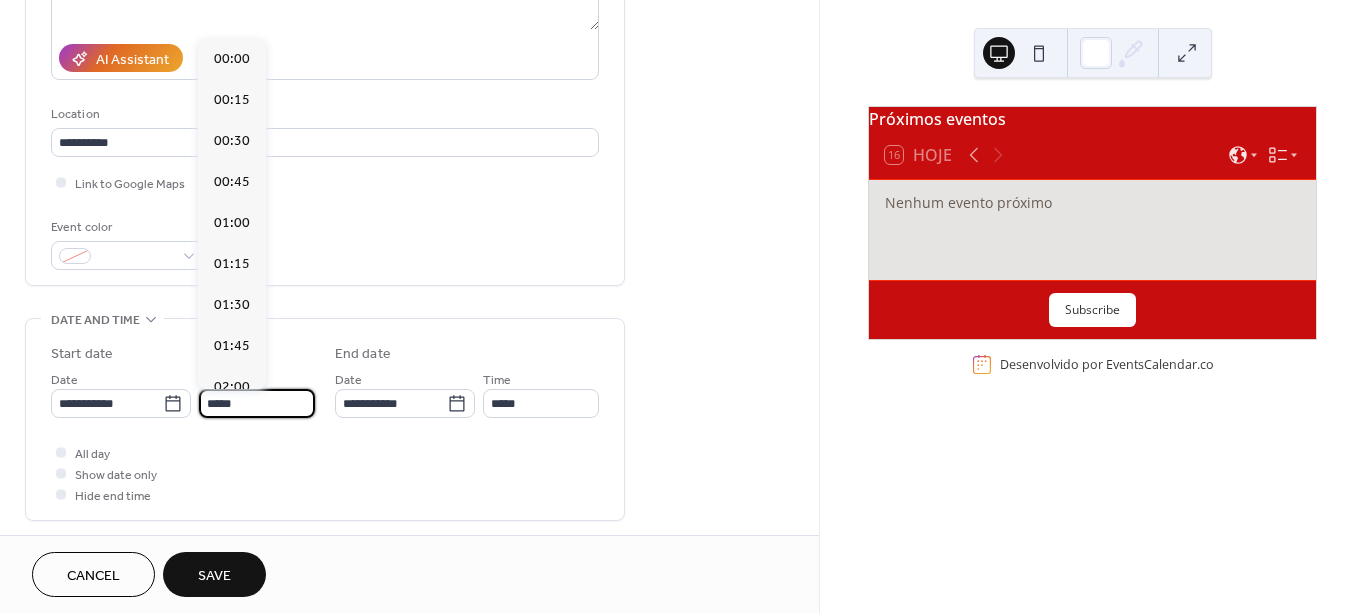 scroll, scrollTop: 1988, scrollLeft: 0, axis: vertical 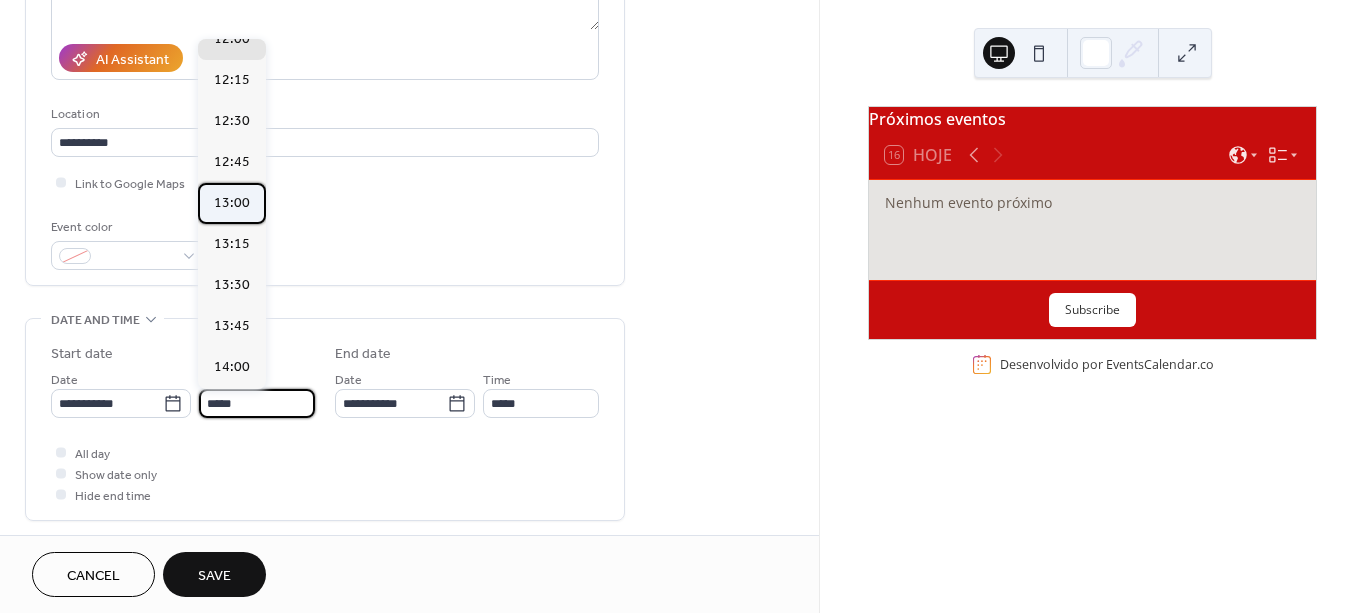 click on "13:00" at bounding box center [232, 202] 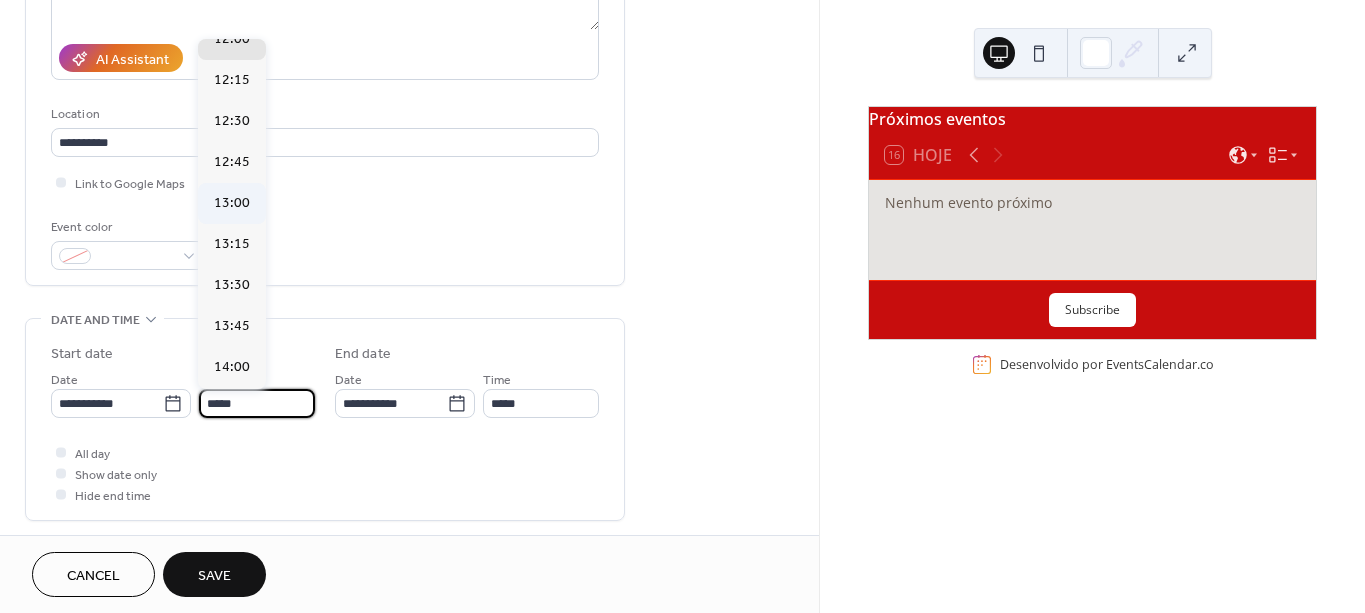 type on "*****" 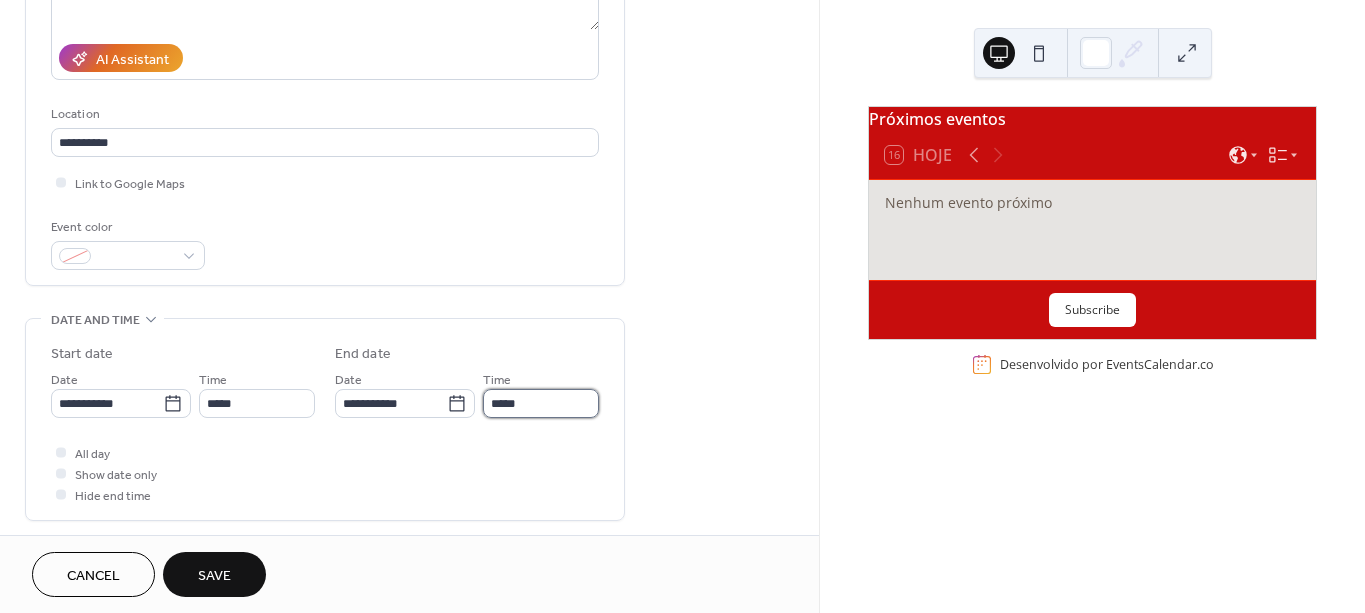 click on "*****" at bounding box center [541, 403] 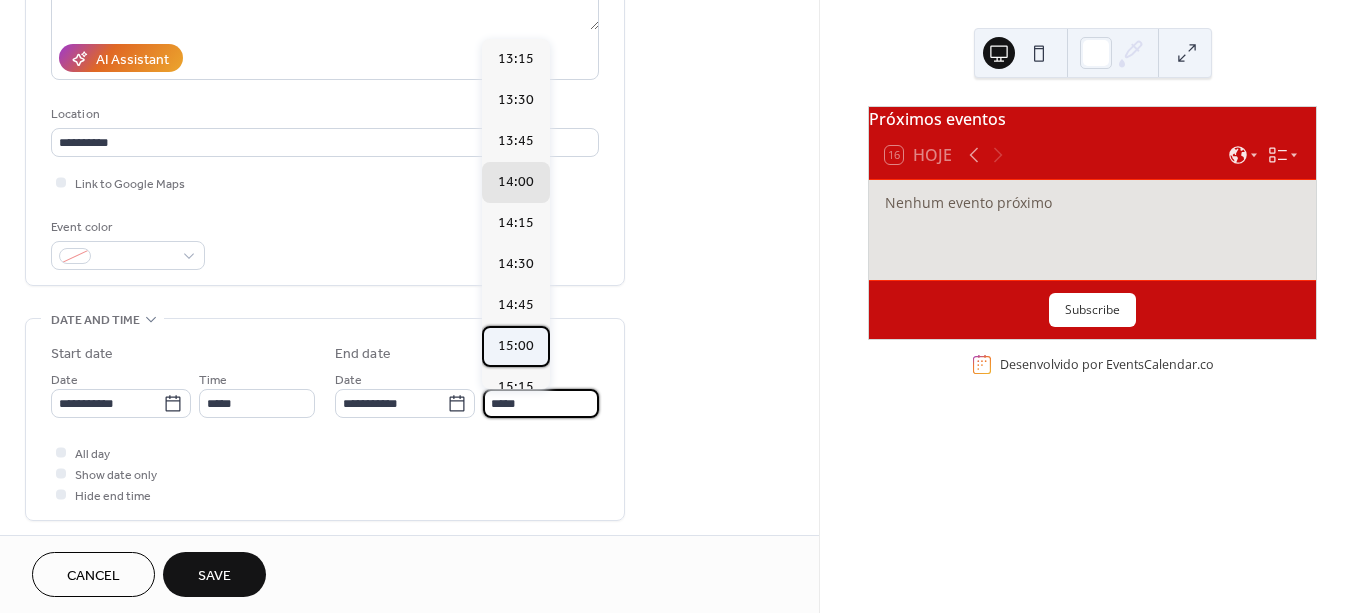 click on "15:00" at bounding box center (516, 346) 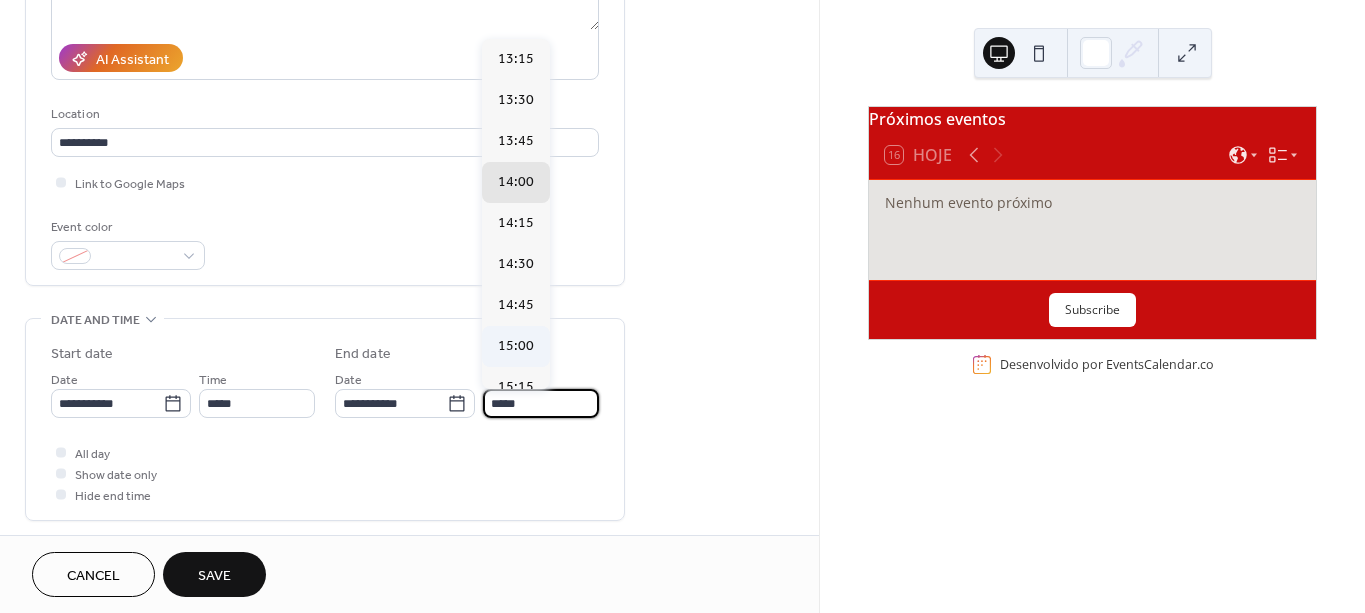 type on "*****" 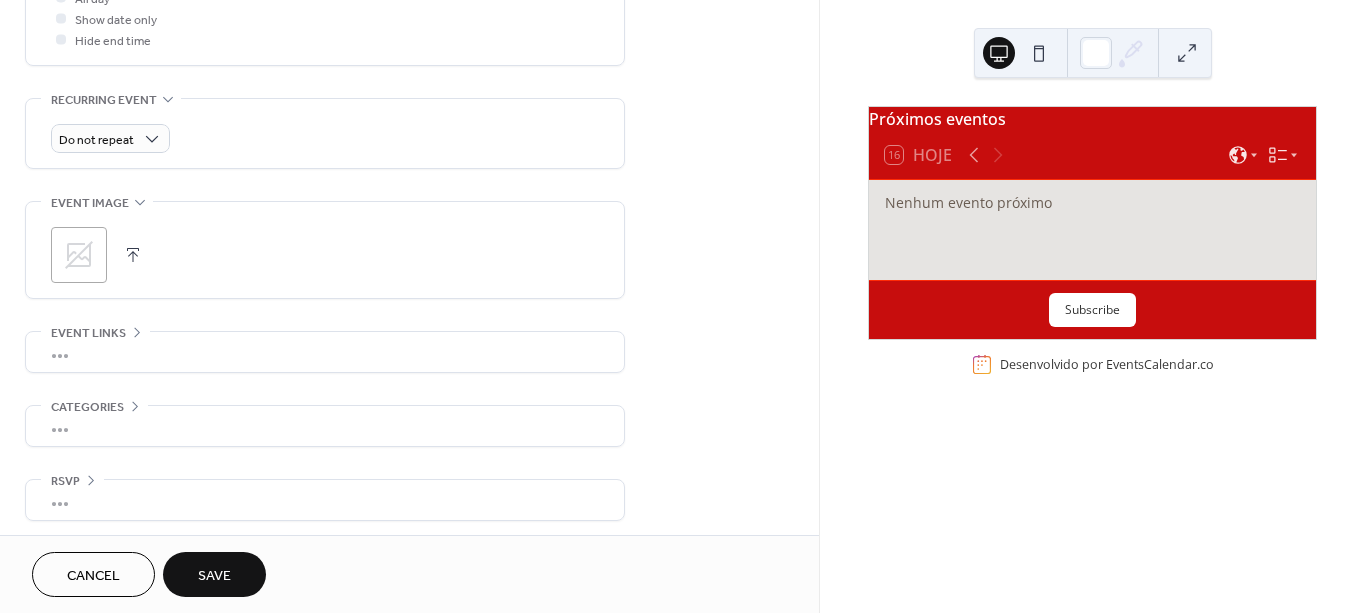 scroll, scrollTop: 794, scrollLeft: 0, axis: vertical 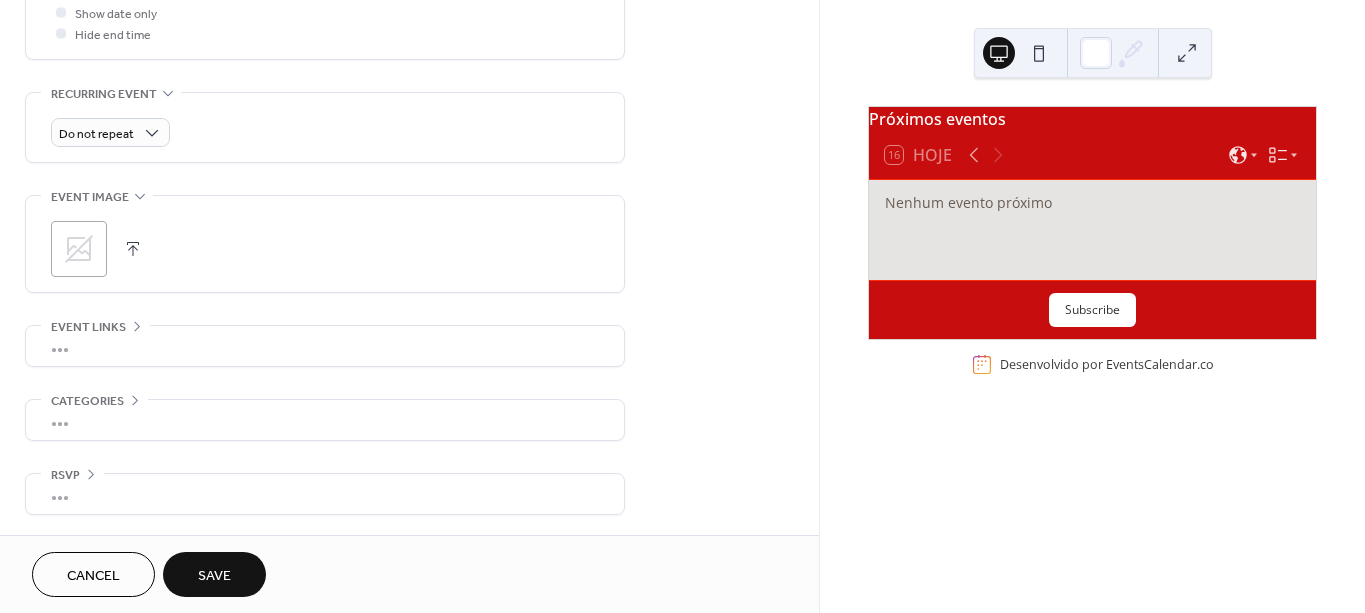 click on "Save" at bounding box center (214, 576) 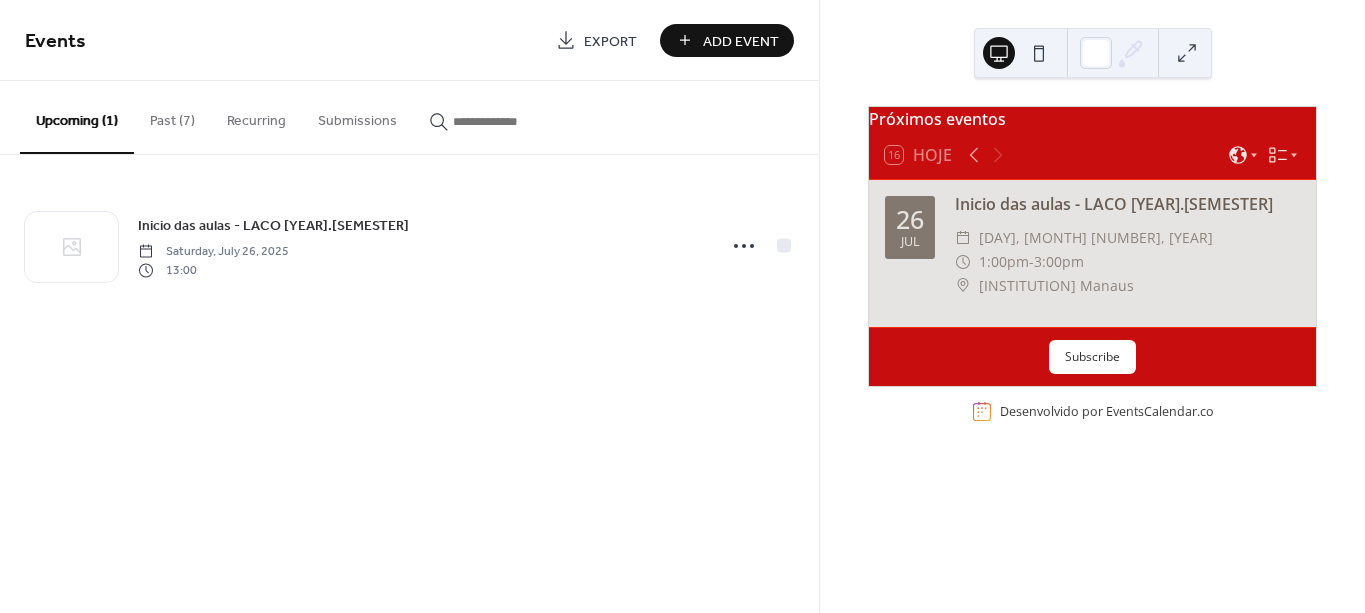 click on "Add Event" at bounding box center (741, 41) 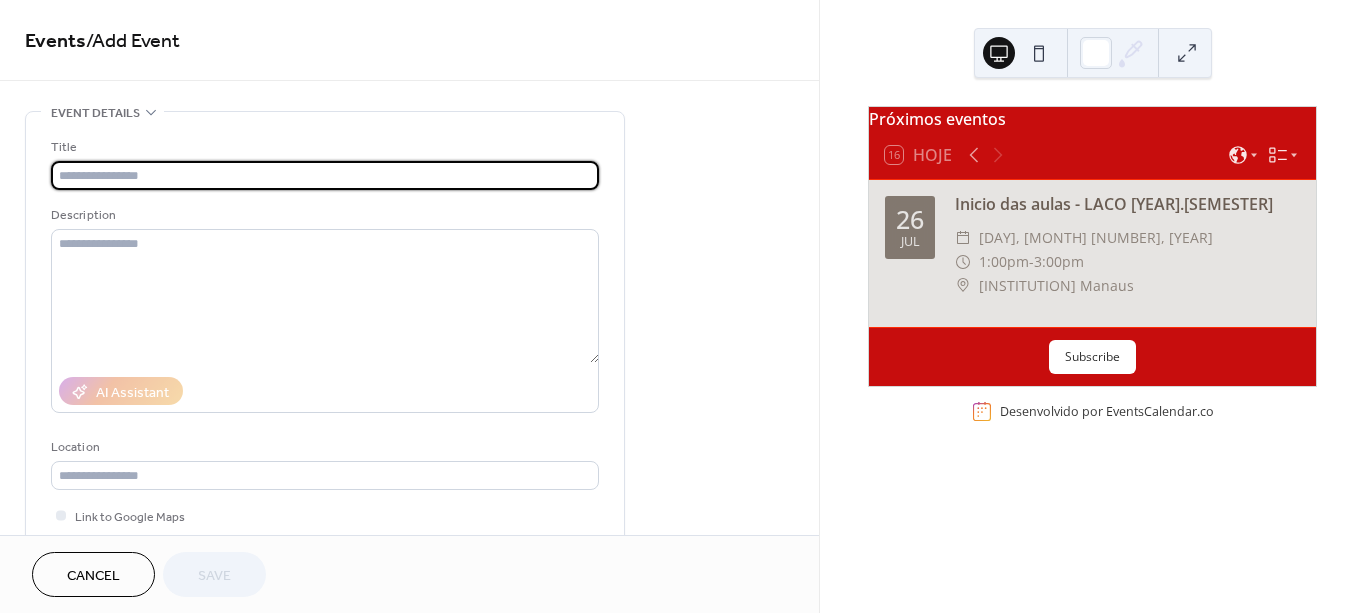 click at bounding box center [325, 175] 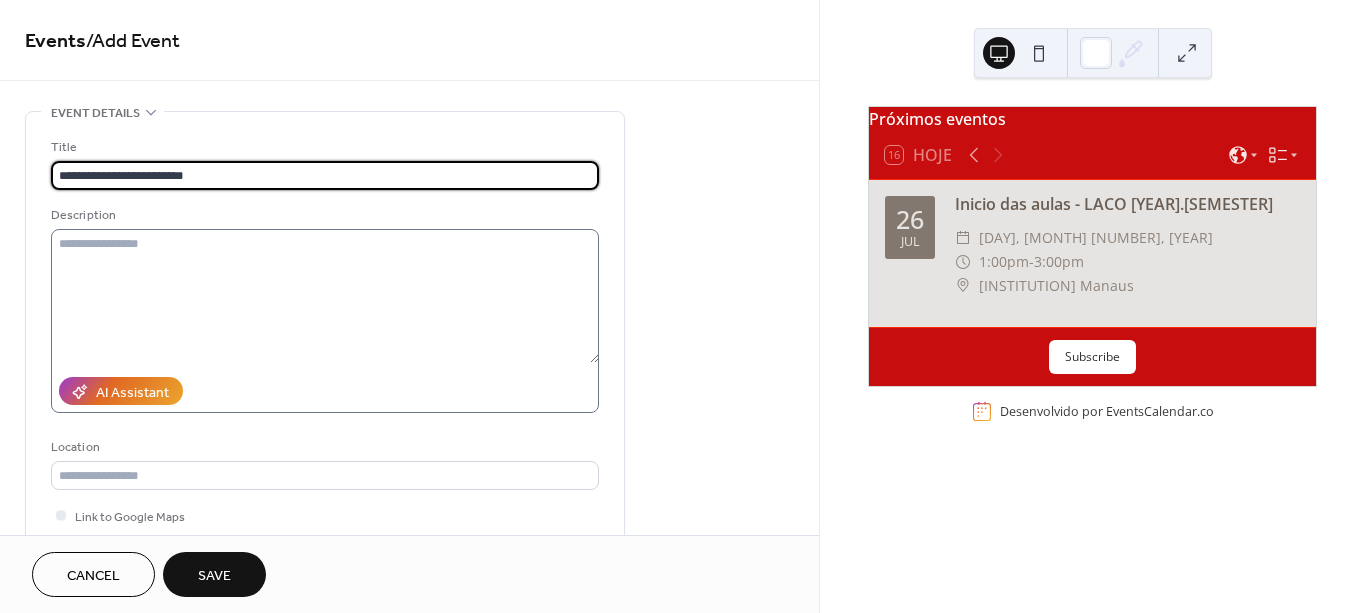 type on "**********" 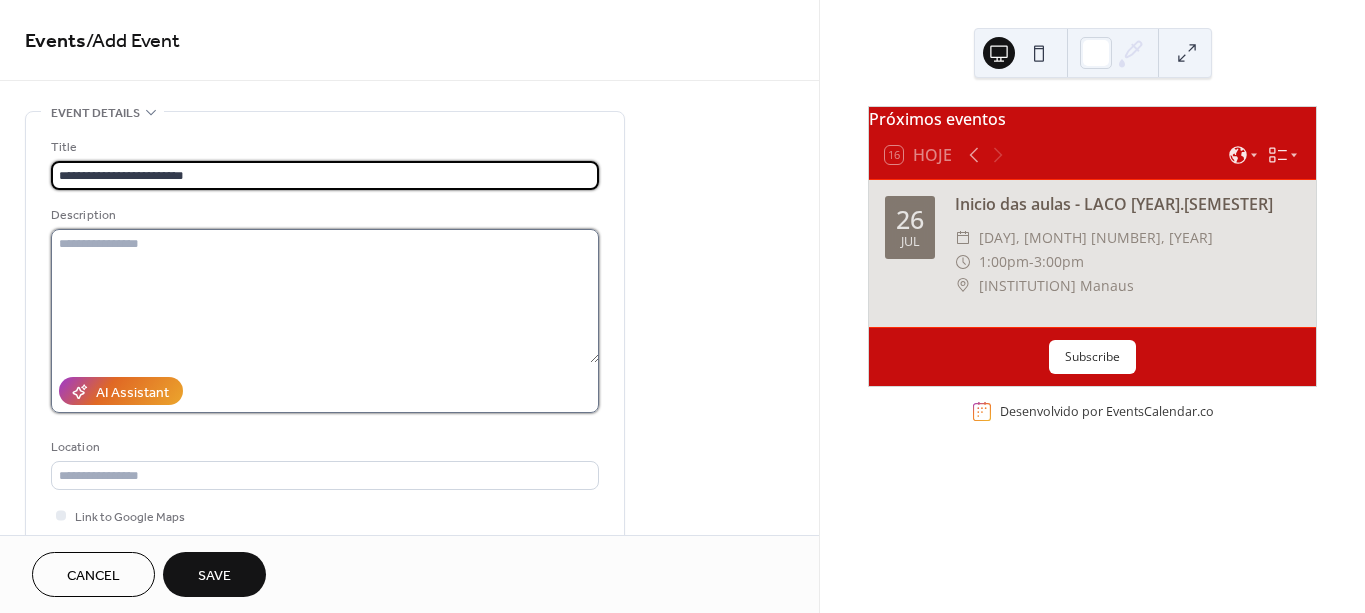 click at bounding box center (325, 296) 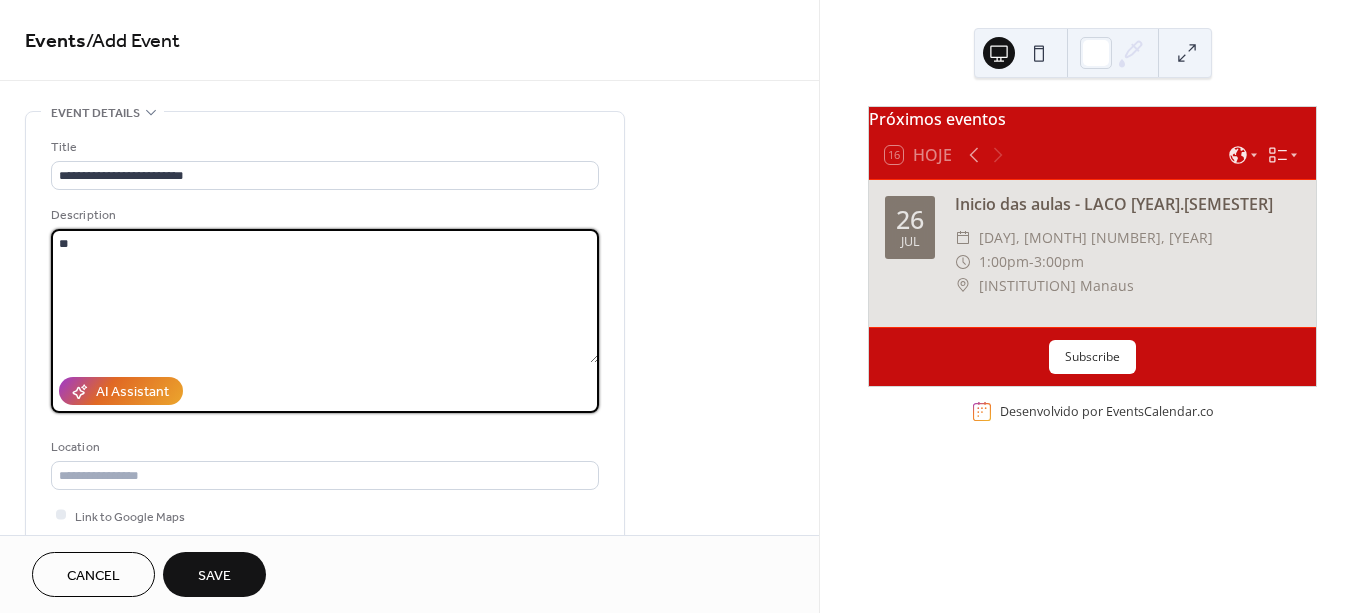 type on "*" 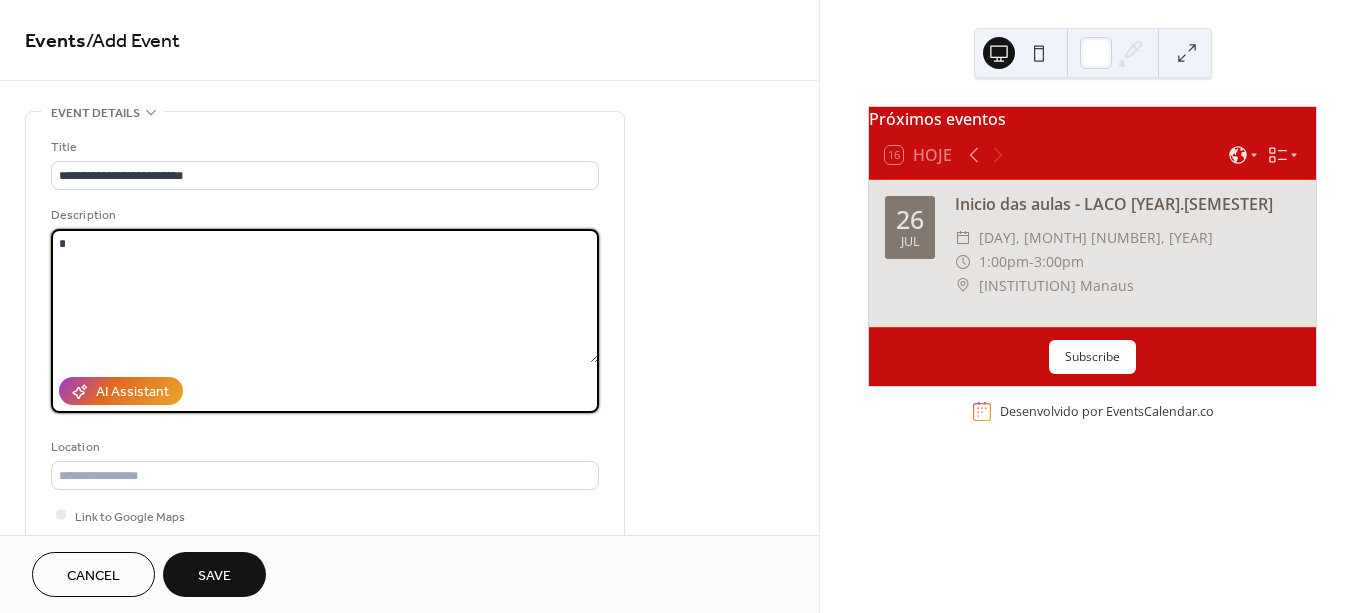 type 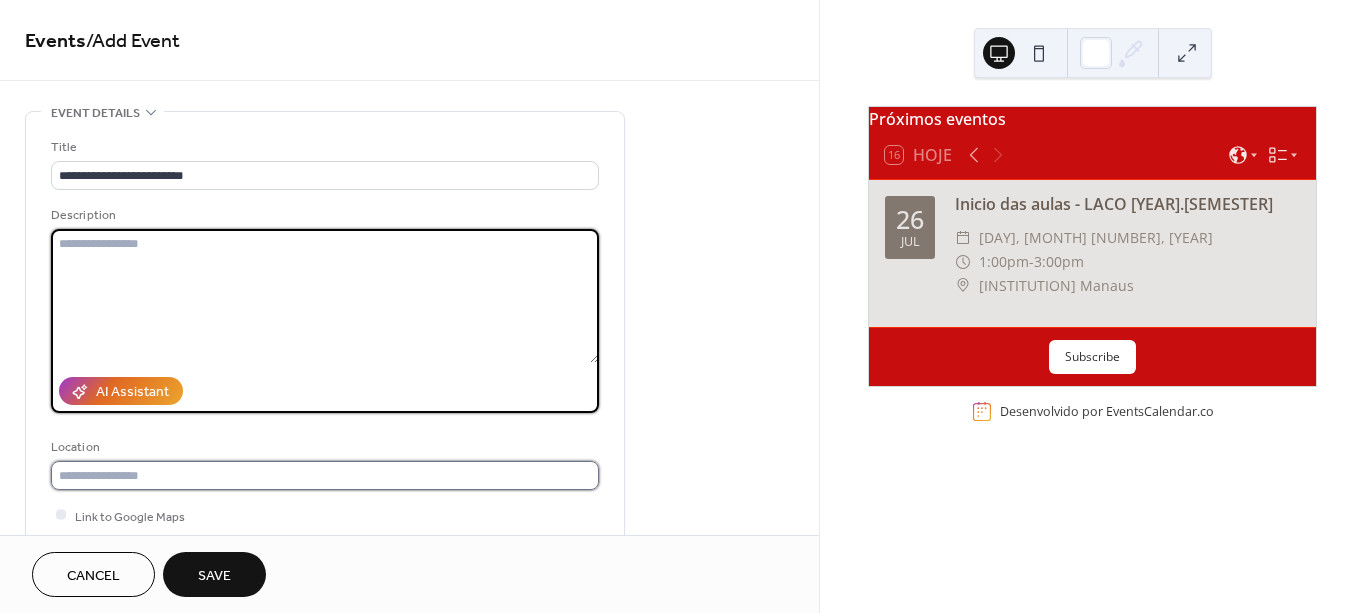 click at bounding box center [325, 475] 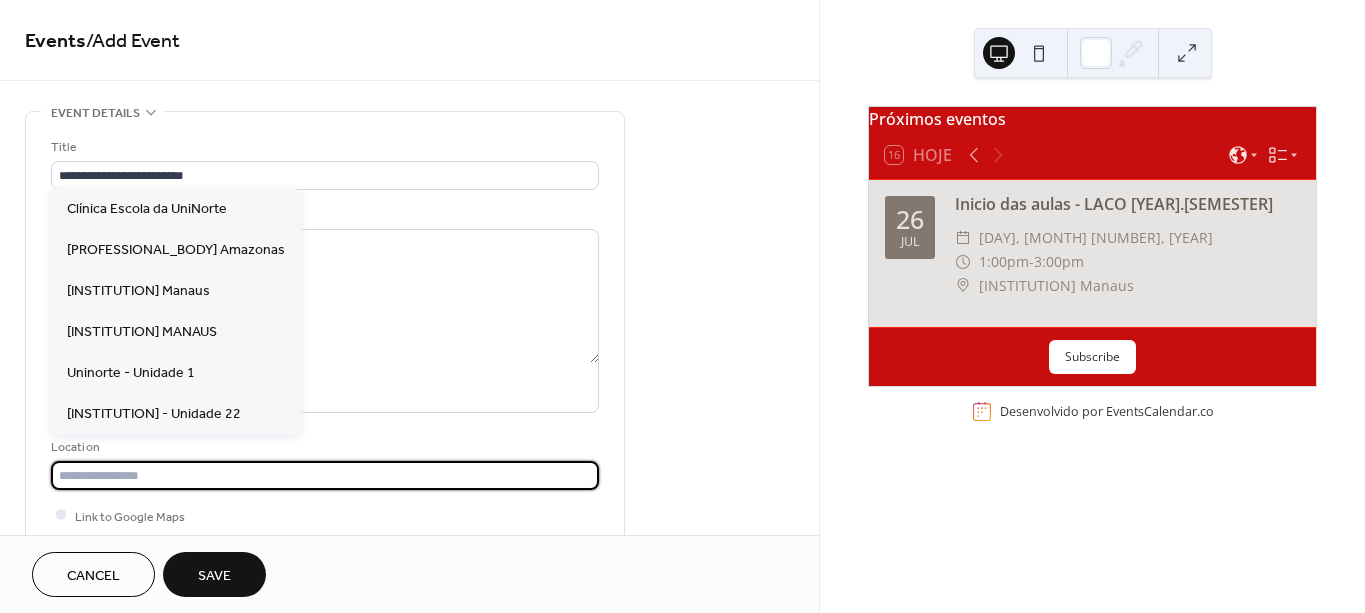 type on "*" 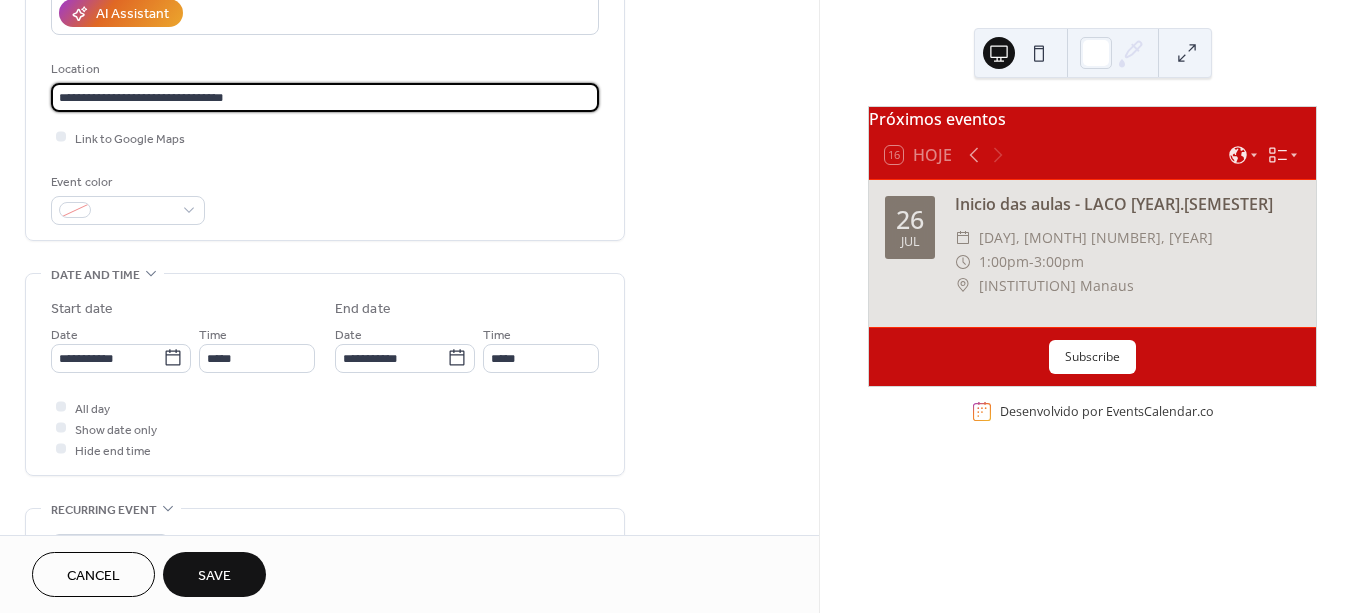 scroll, scrollTop: 444, scrollLeft: 0, axis: vertical 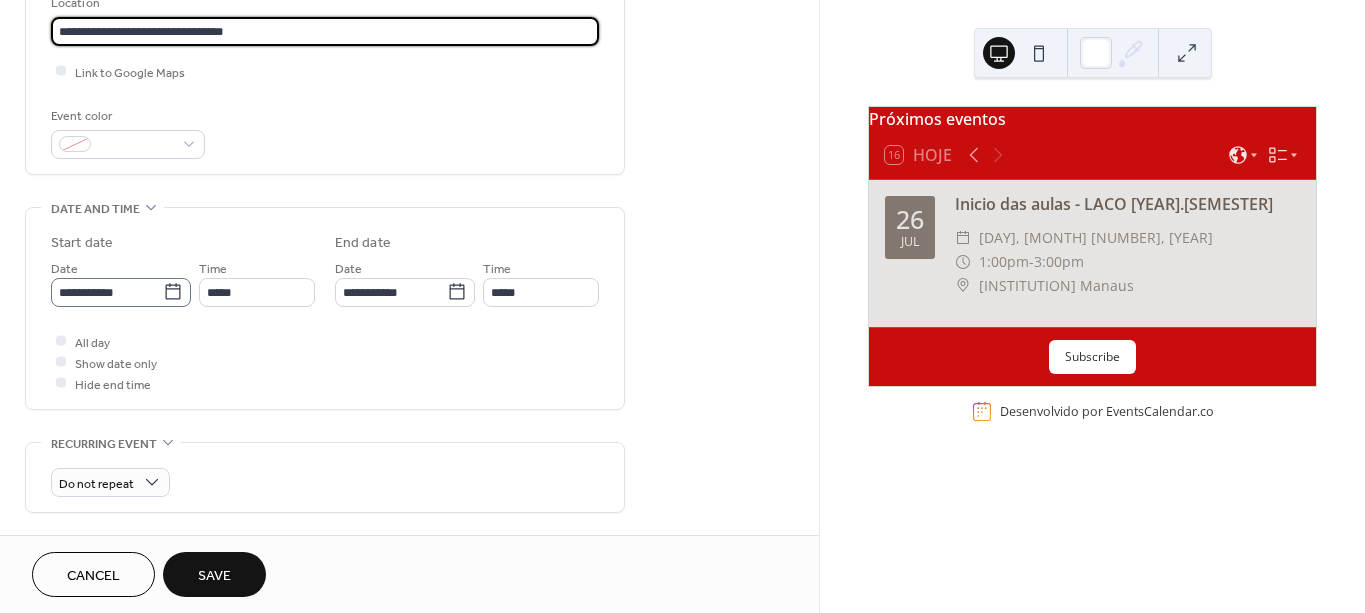 type on "**********" 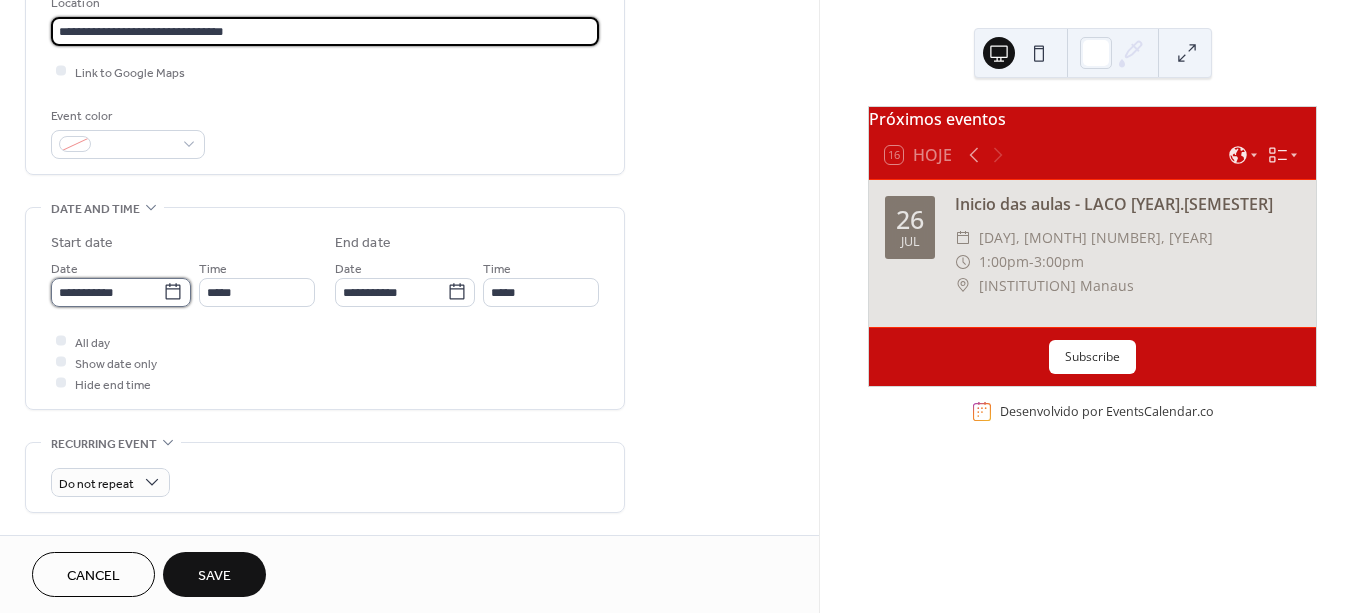click on "**********" at bounding box center [107, 292] 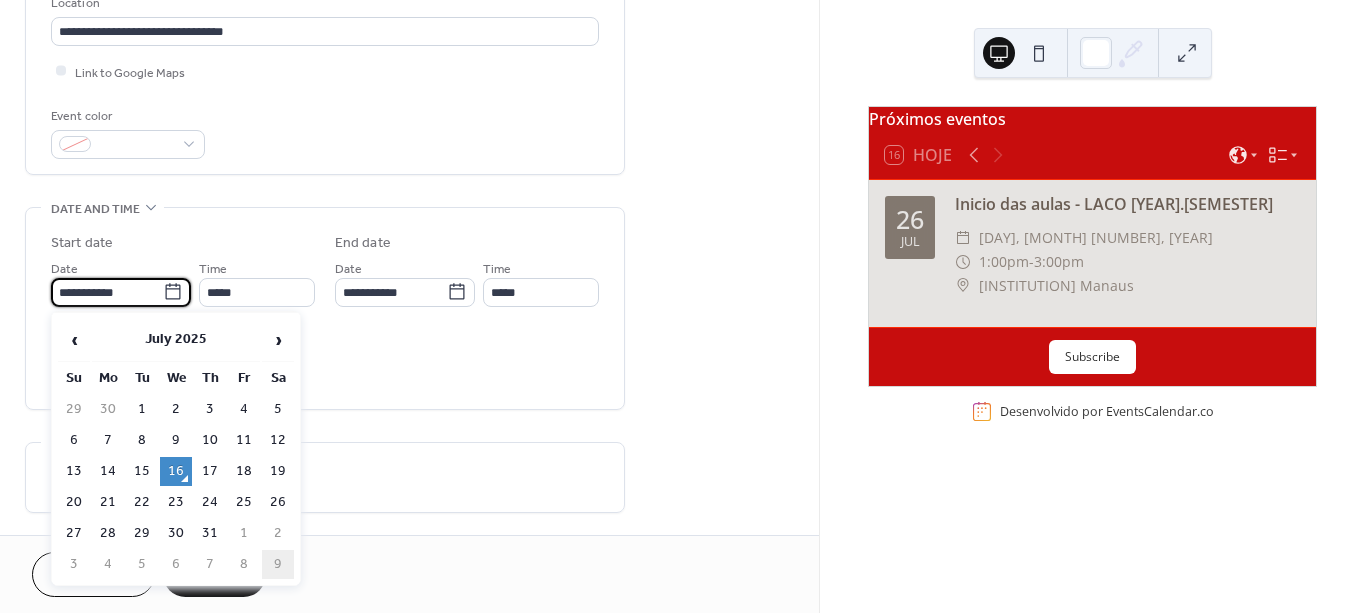 click on "9" at bounding box center (278, 564) 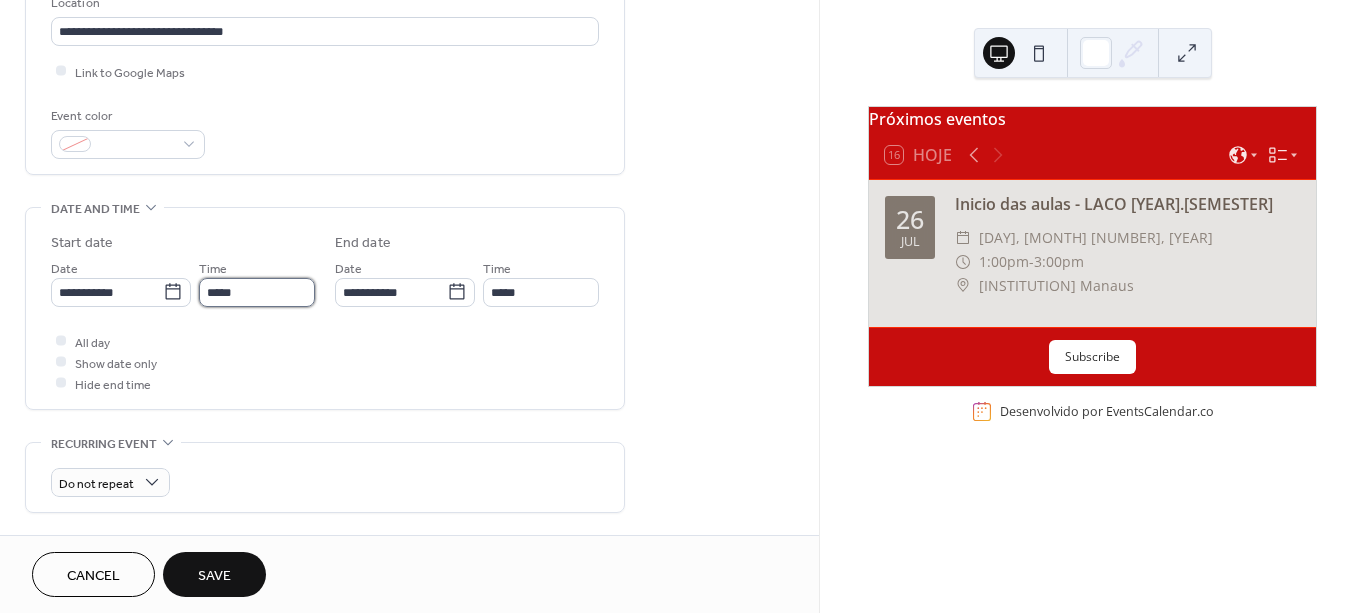 click on "*****" at bounding box center (257, 292) 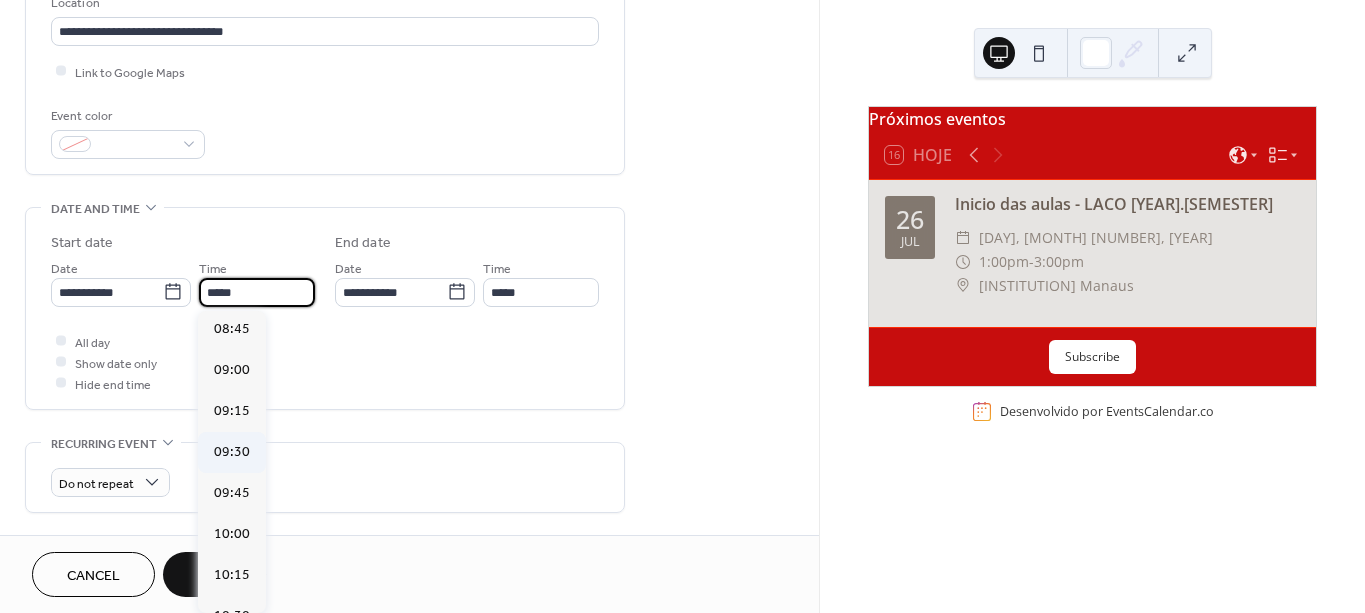 scroll, scrollTop: 1433, scrollLeft: 0, axis: vertical 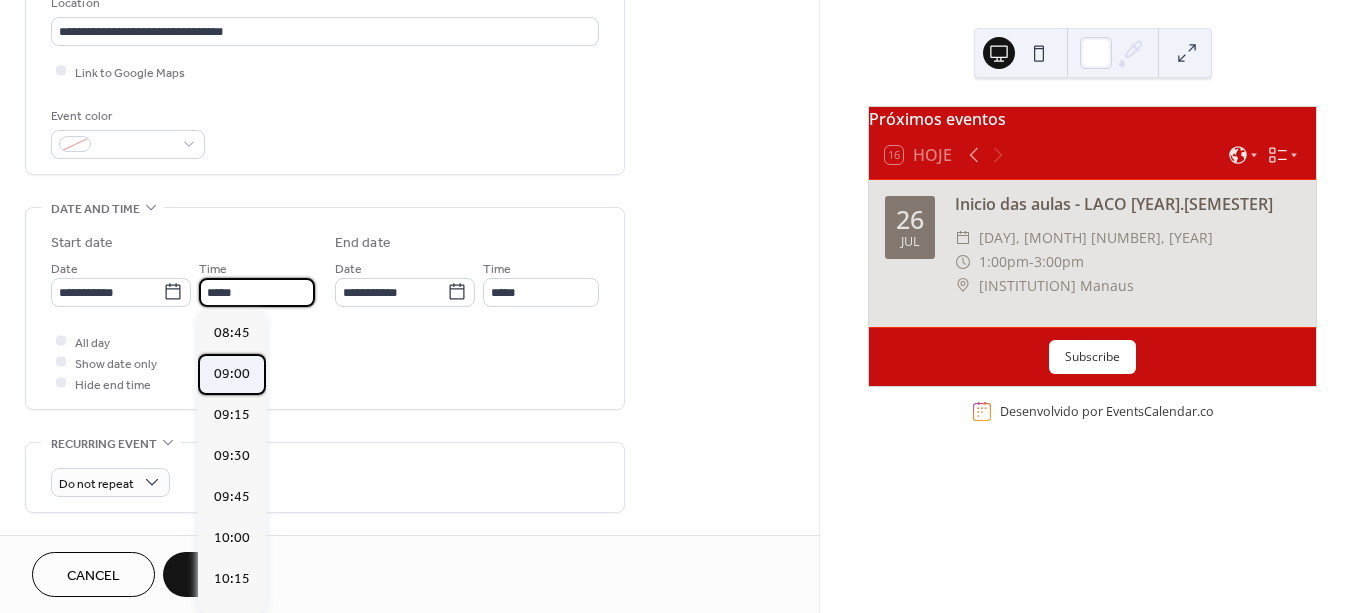 click on "09:00" at bounding box center (232, 373) 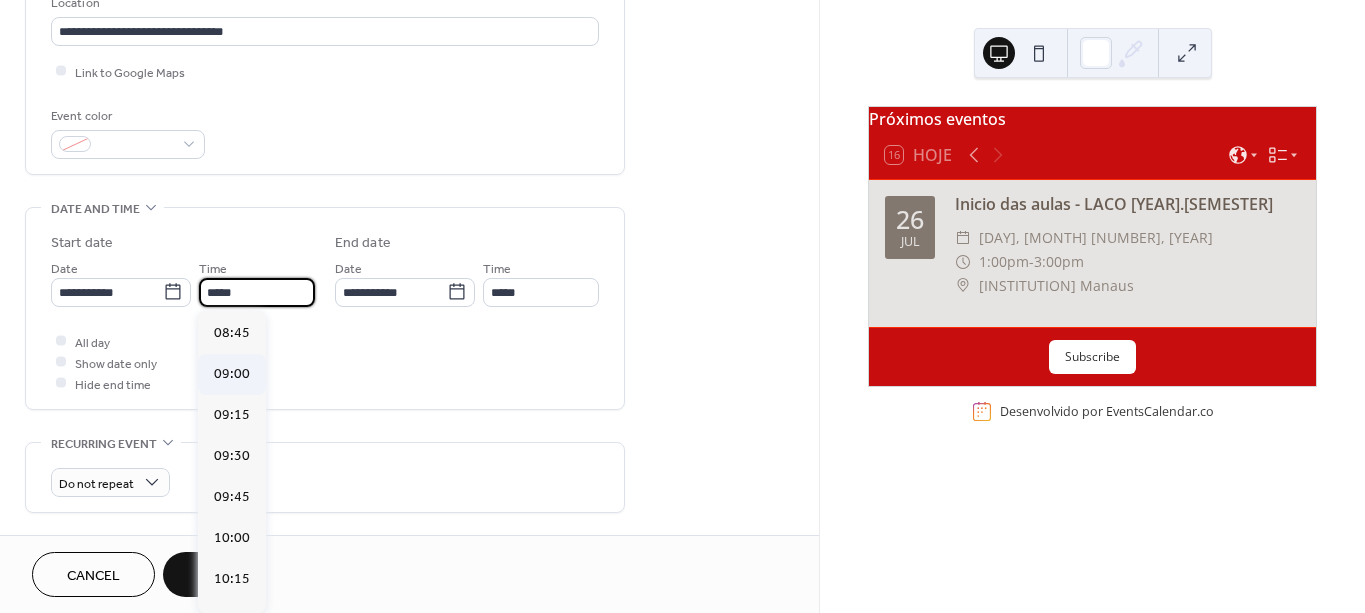 type on "*****" 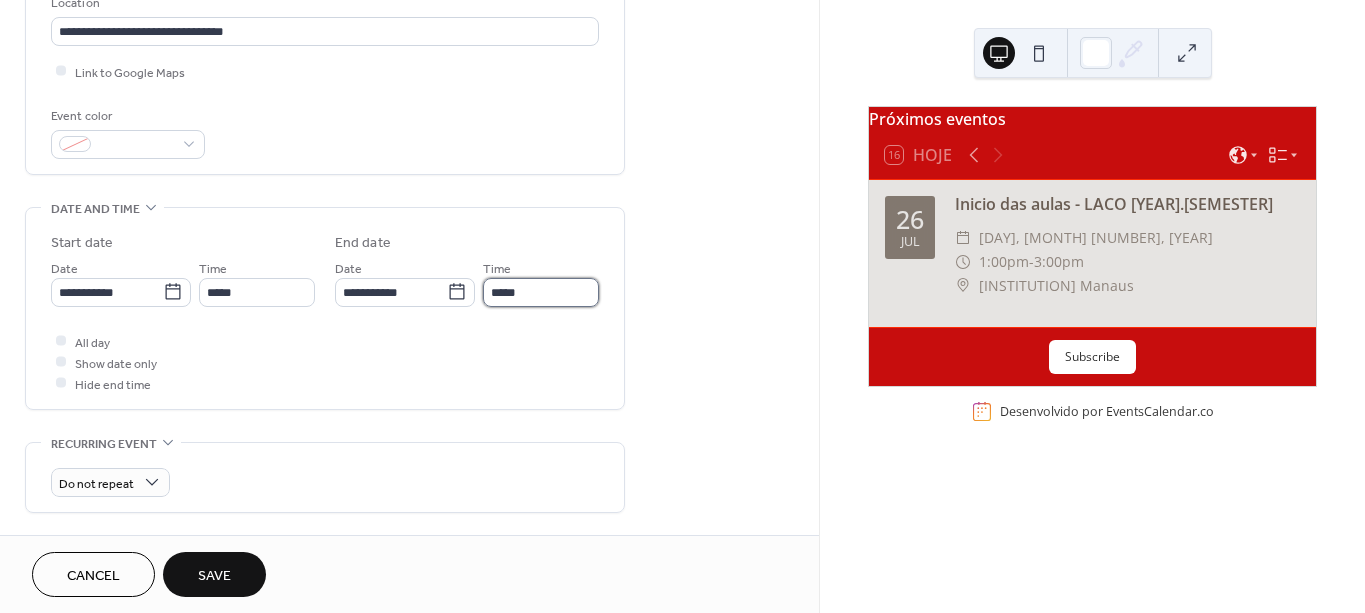 click on "*****" at bounding box center [541, 292] 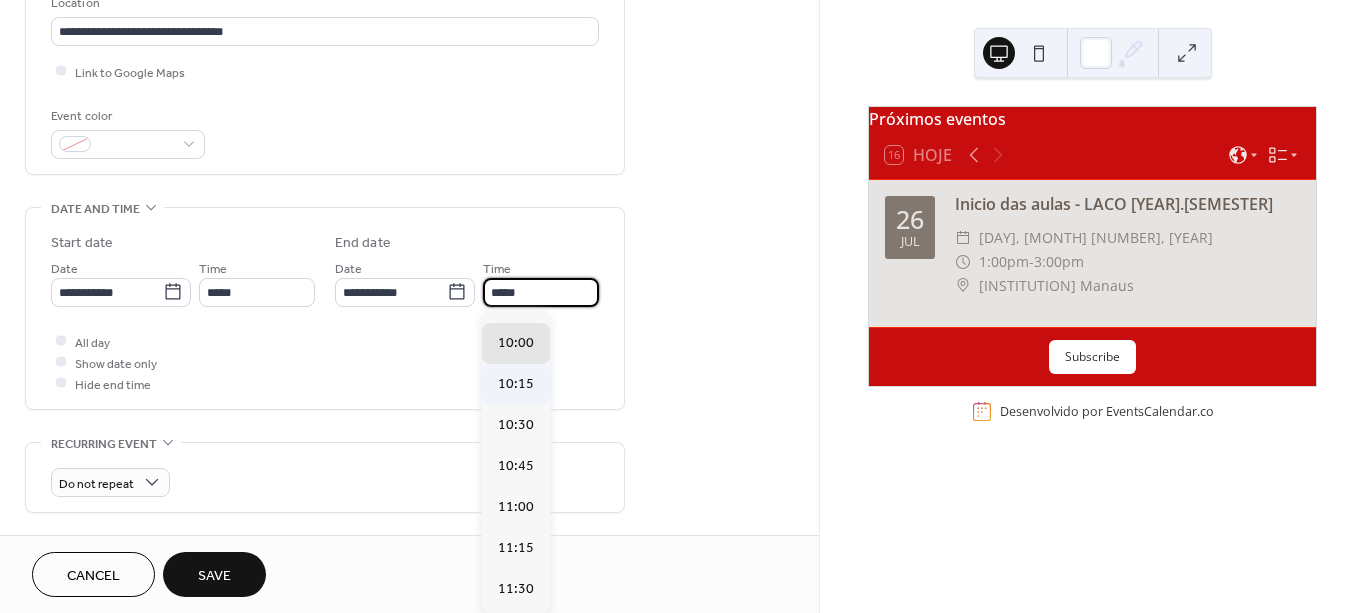 scroll, scrollTop: 222, scrollLeft: 0, axis: vertical 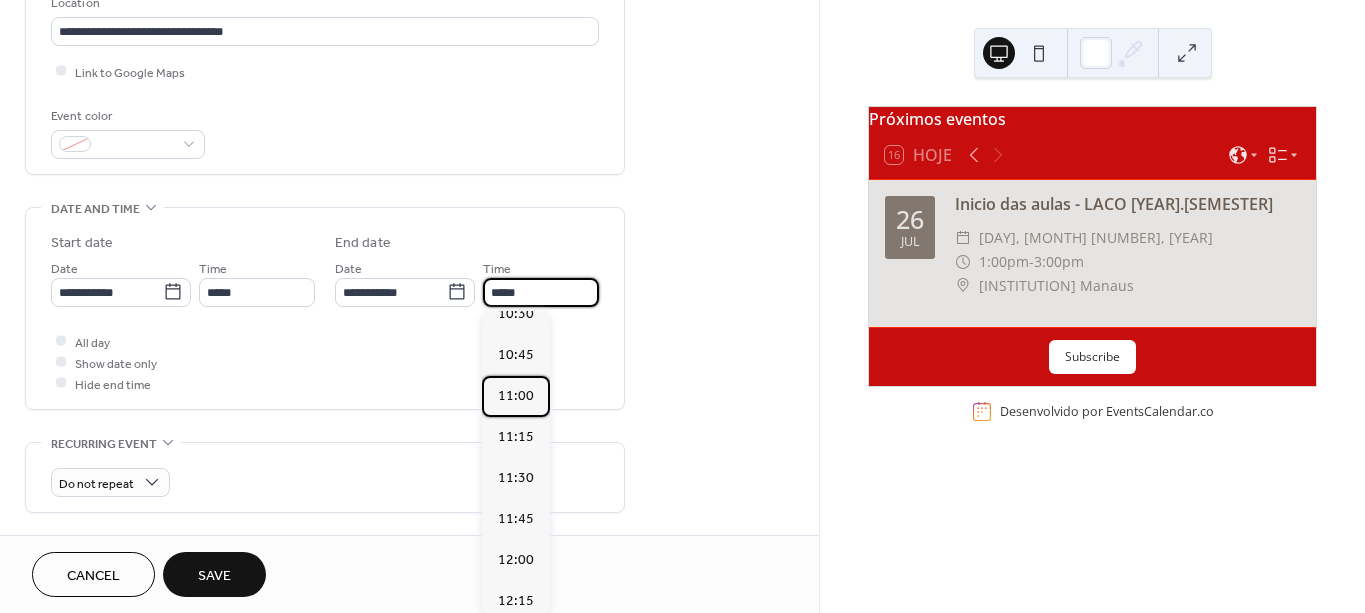 click on "11:00" at bounding box center [516, 395] 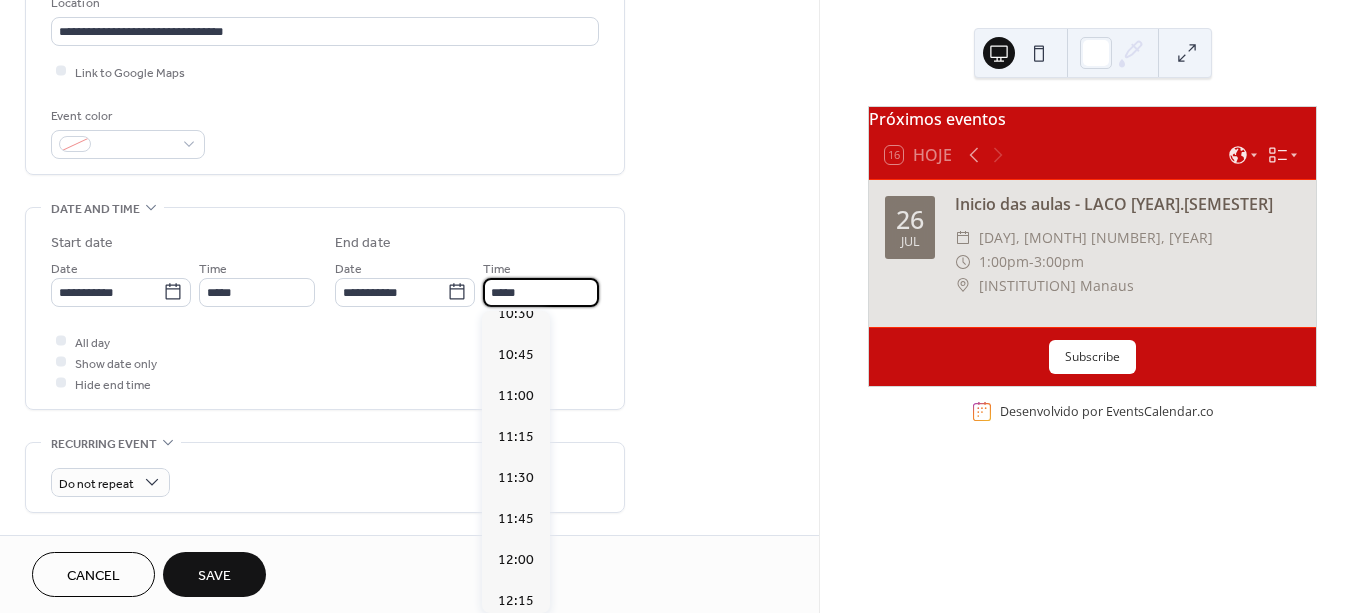 click on "All day Show date only Hide end time" at bounding box center (325, 362) 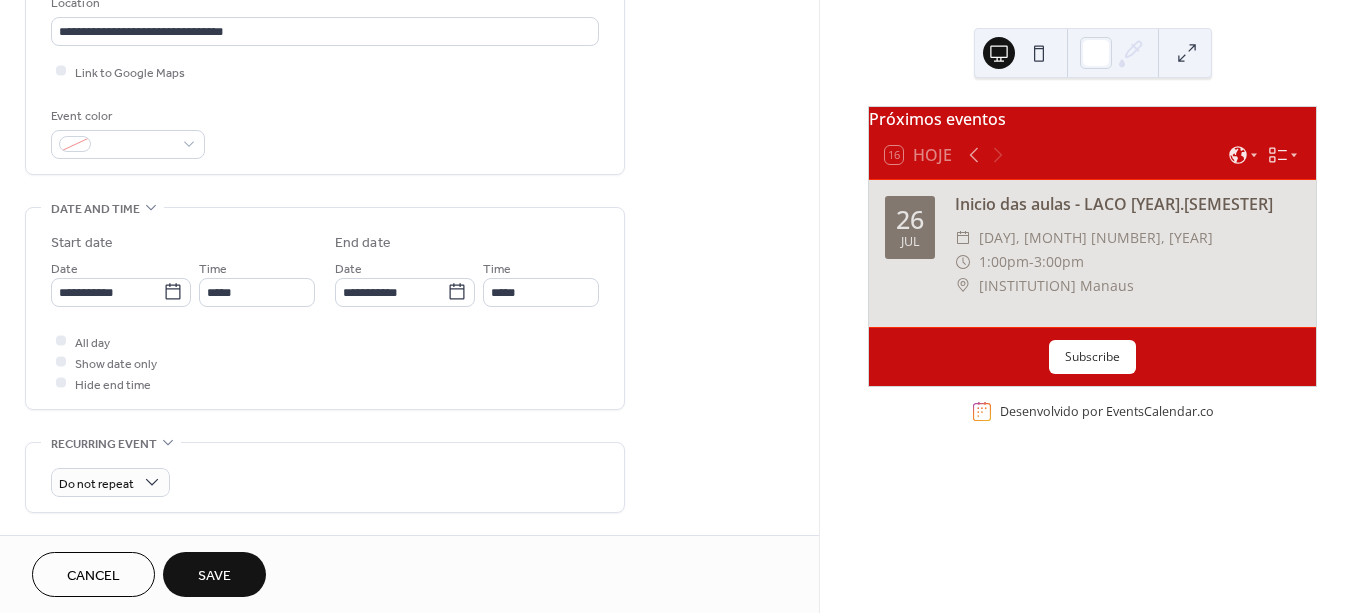 click on "Save" at bounding box center (214, 574) 